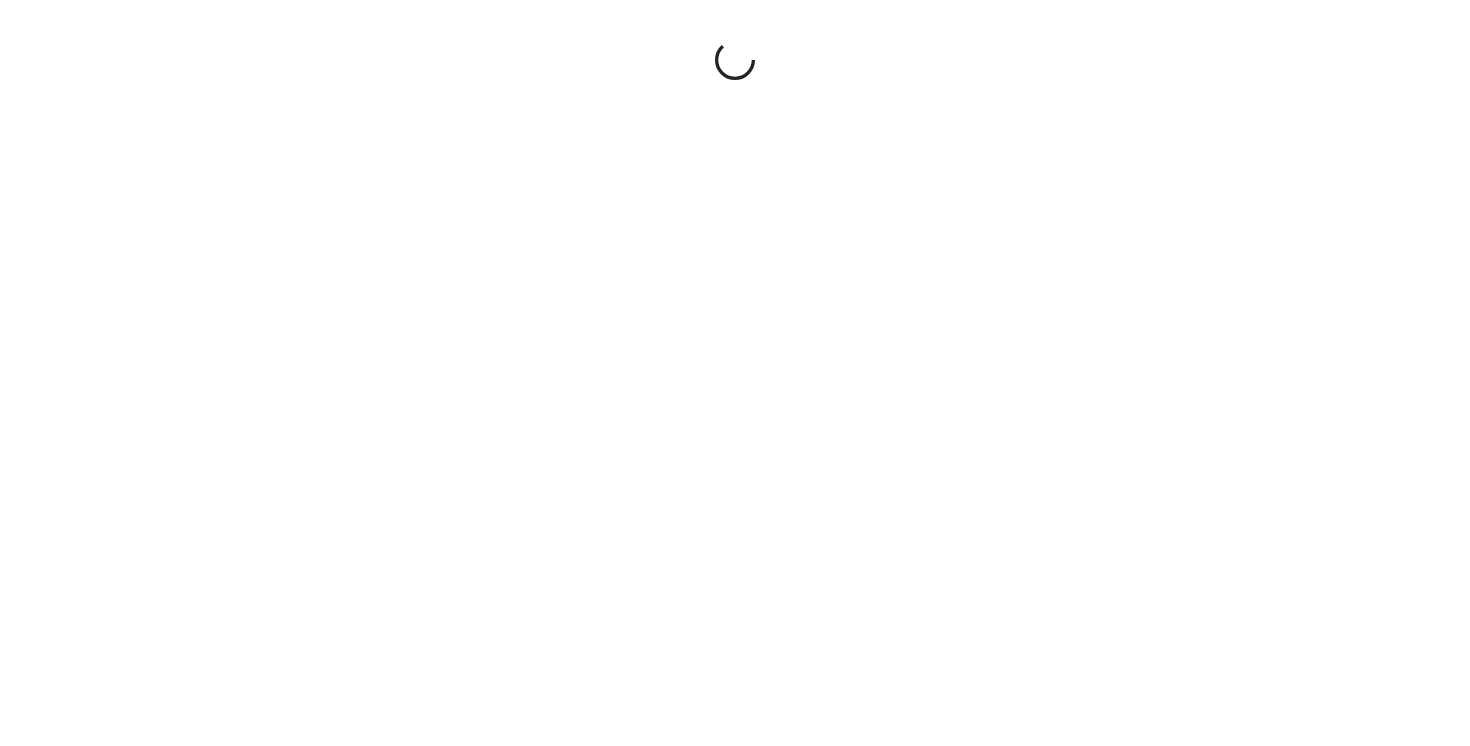 scroll, scrollTop: 0, scrollLeft: 0, axis: both 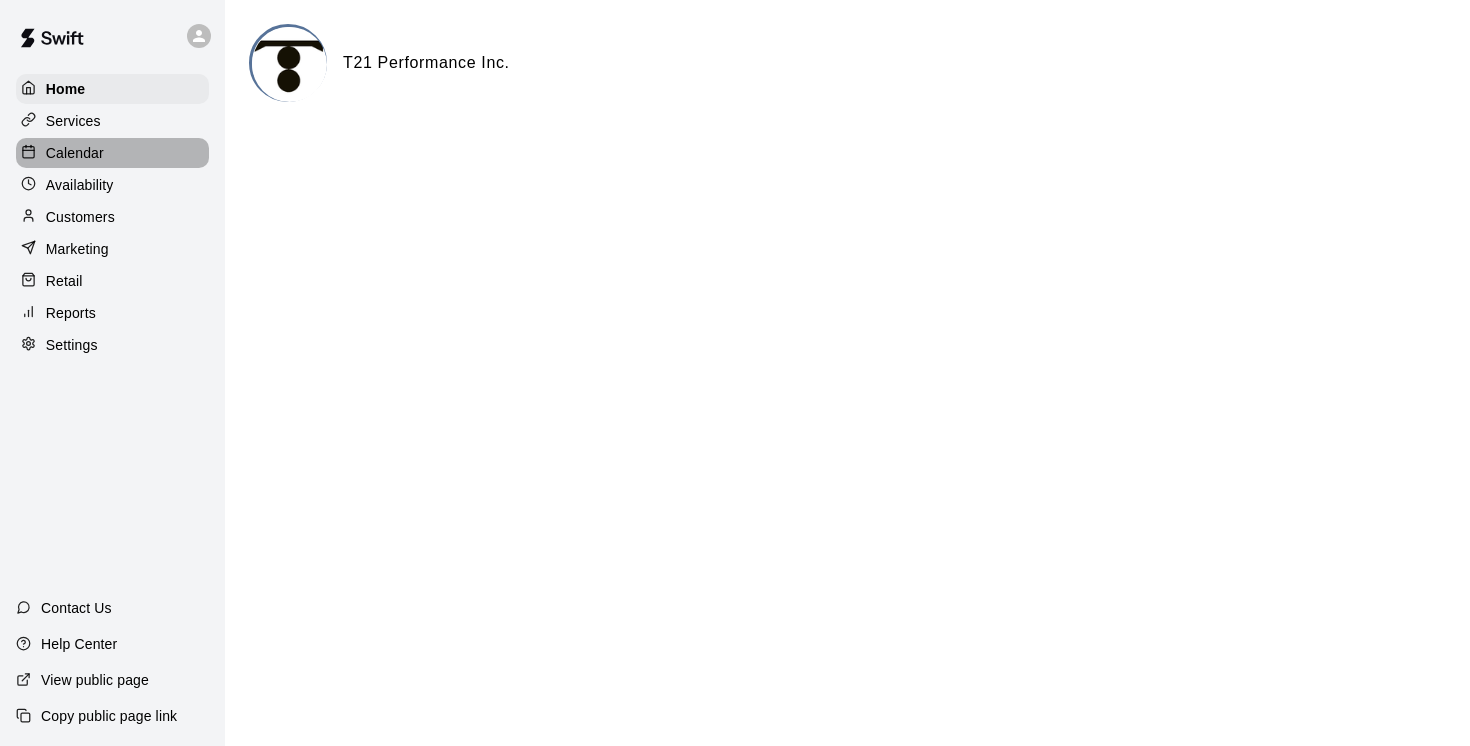 click on "Calendar" at bounding box center (75, 153) 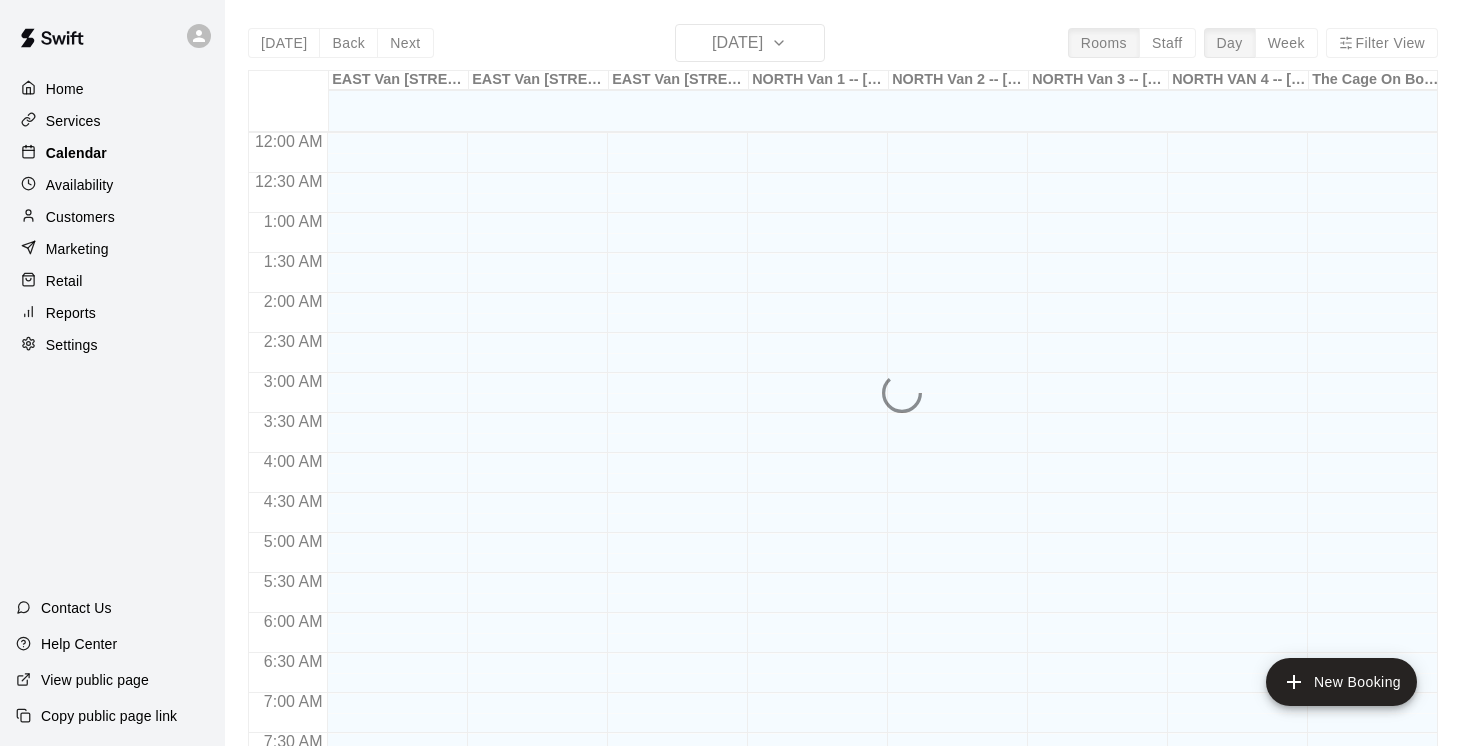scroll, scrollTop: 1225, scrollLeft: 0, axis: vertical 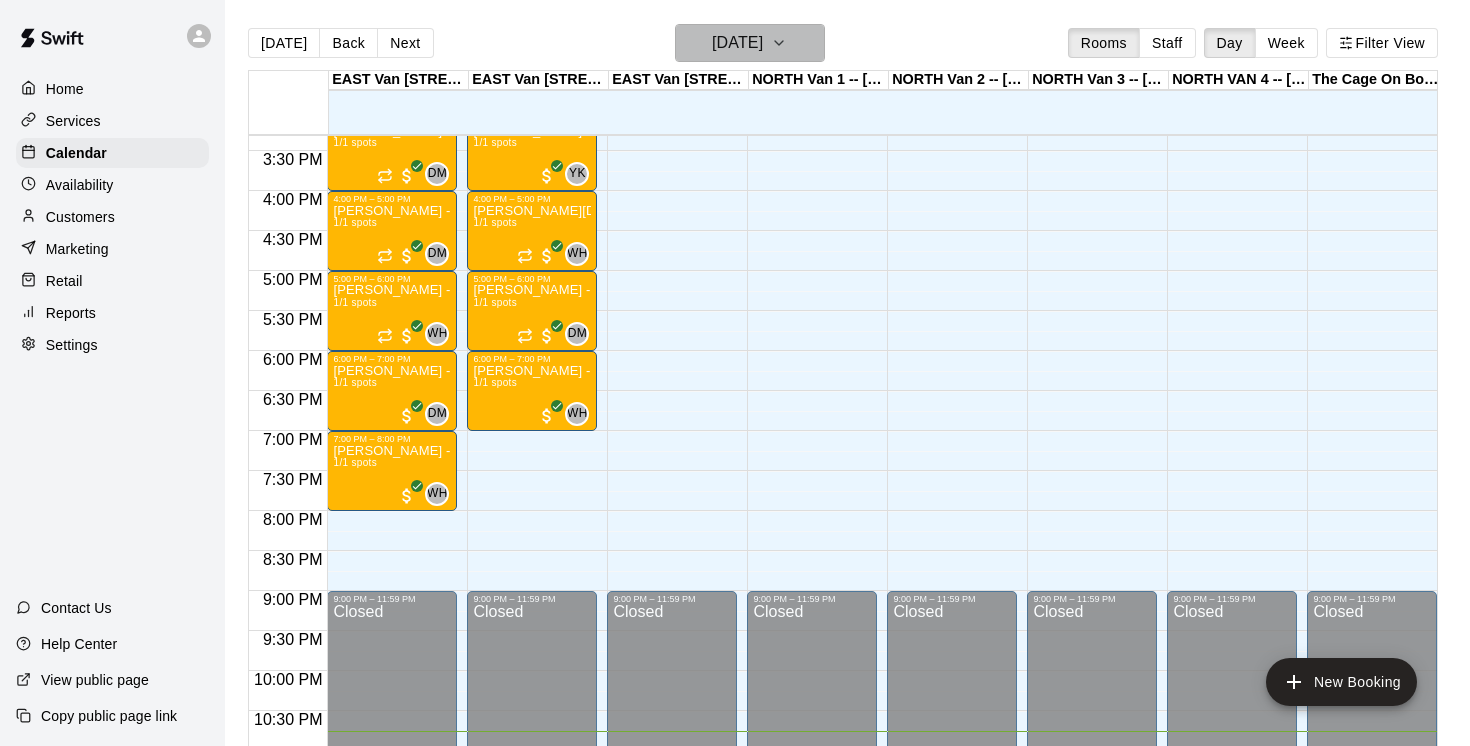 click 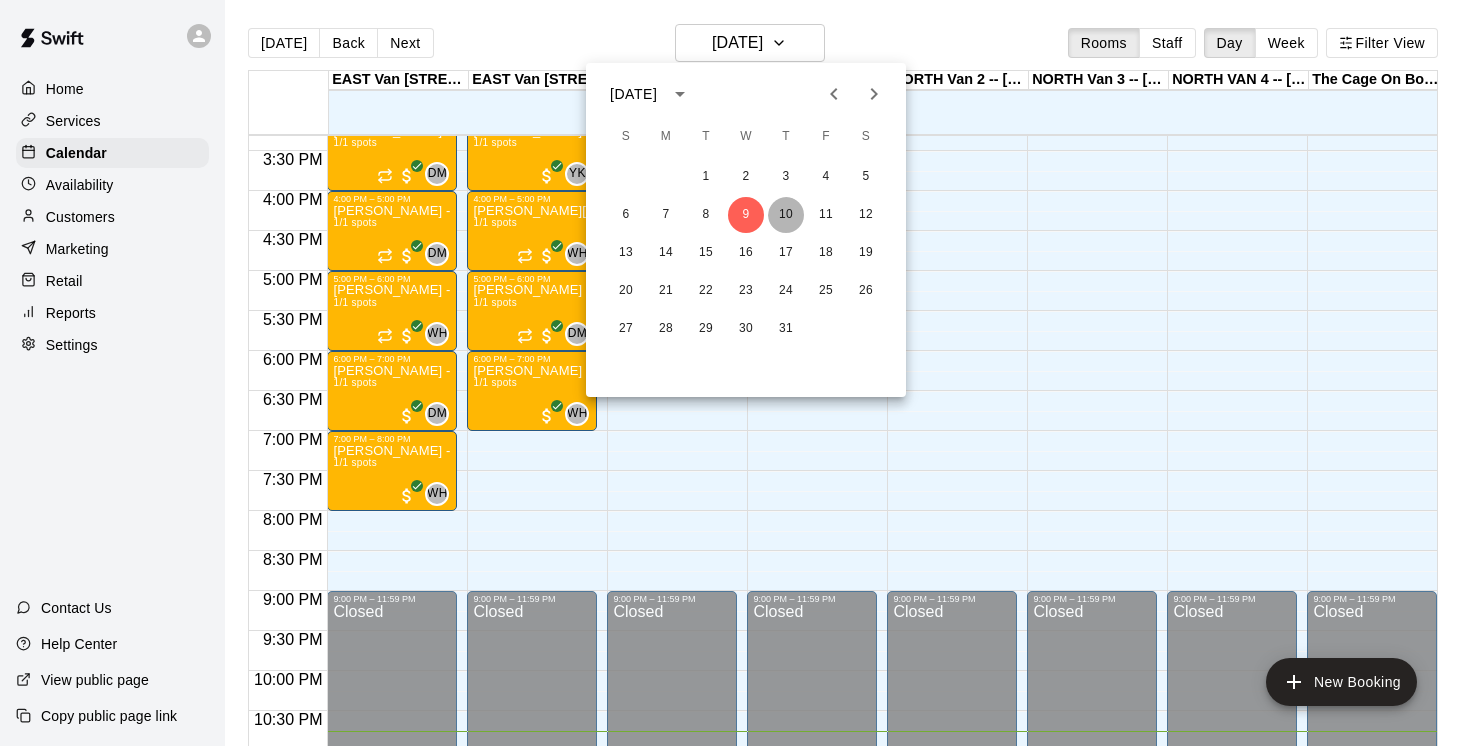 click on "10" at bounding box center (786, 215) 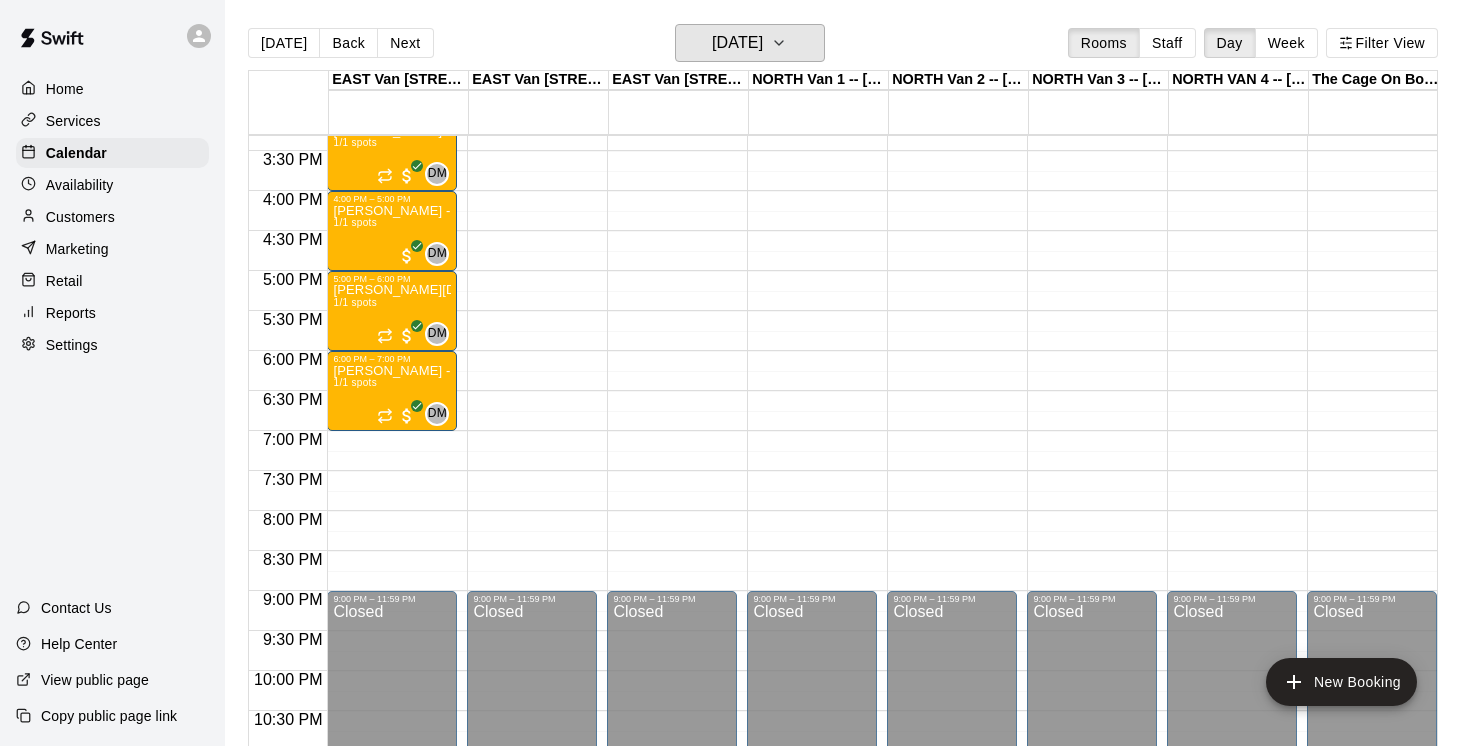 scroll, scrollTop: 1225, scrollLeft: 12, axis: both 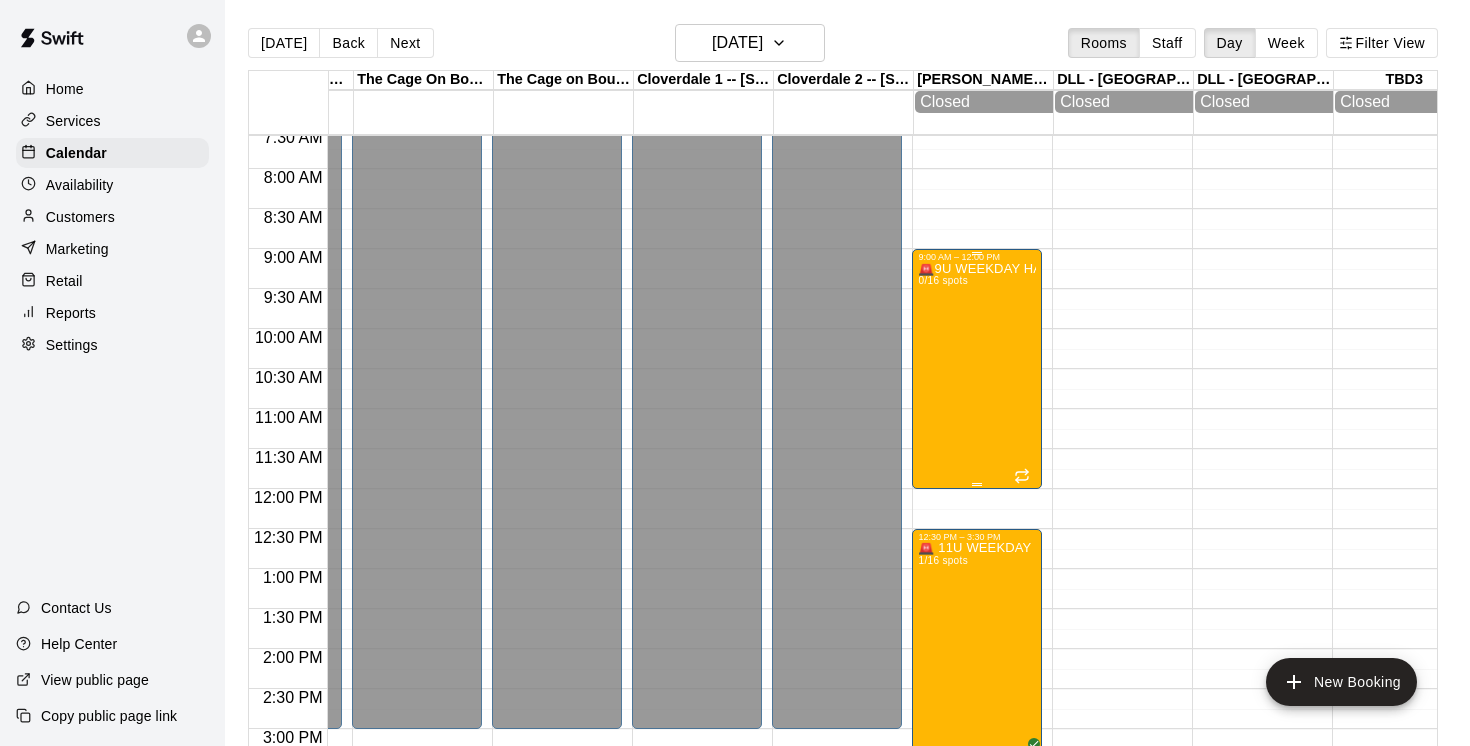 click on "🚨9U WEEKDAY HALF - DAY SUMMER CAMPS 🚨 0/16 spots" at bounding box center (977, 635) 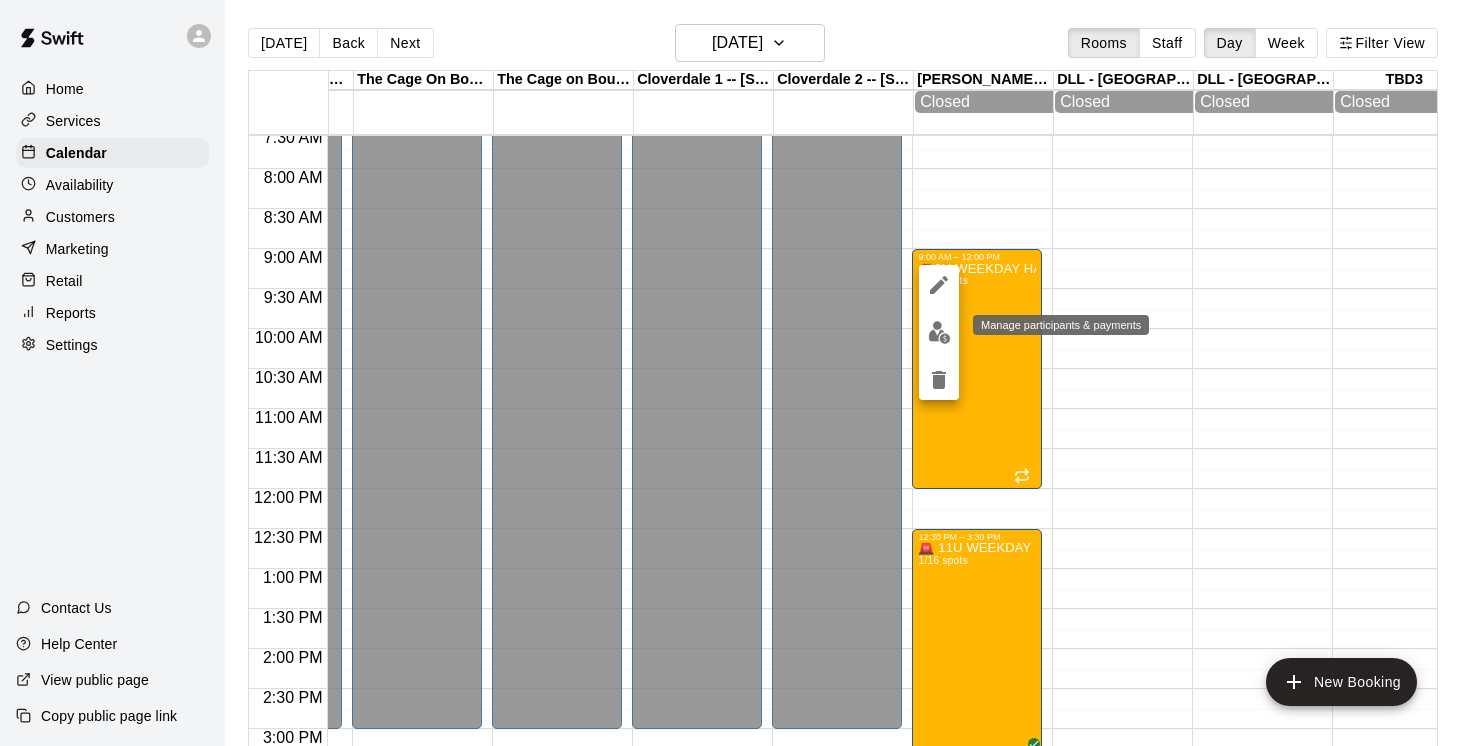 click at bounding box center (939, 332) 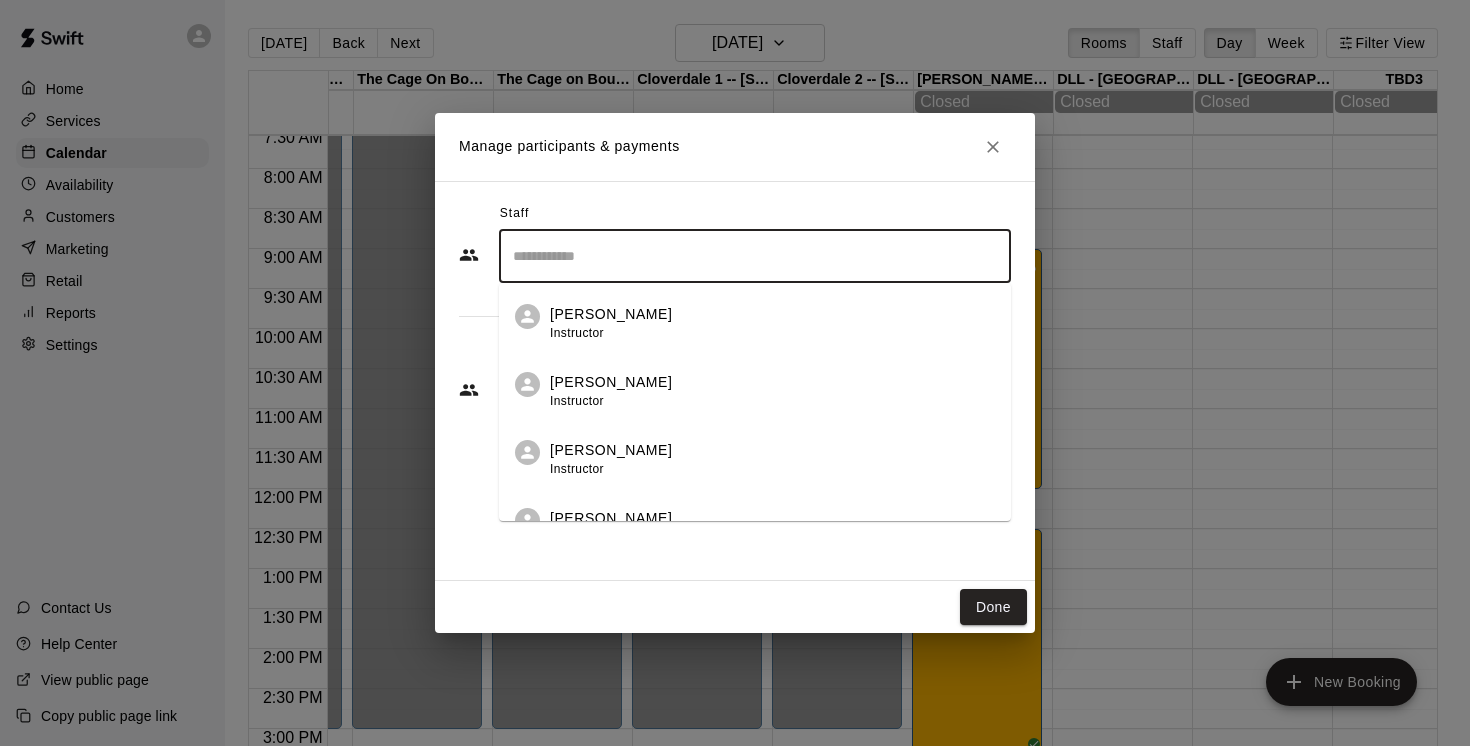 click at bounding box center (755, 256) 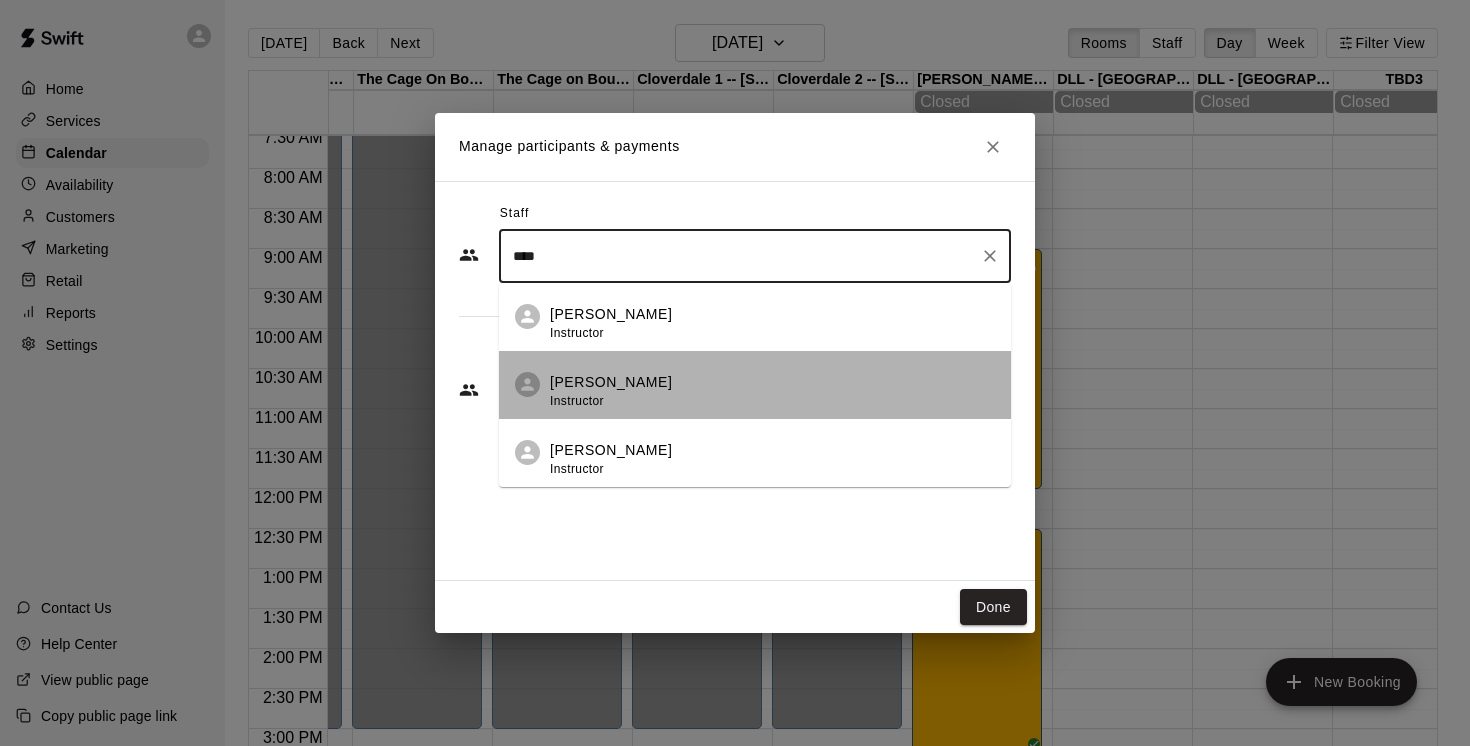 click on "[PERSON_NAME] Instructor" at bounding box center [611, 391] 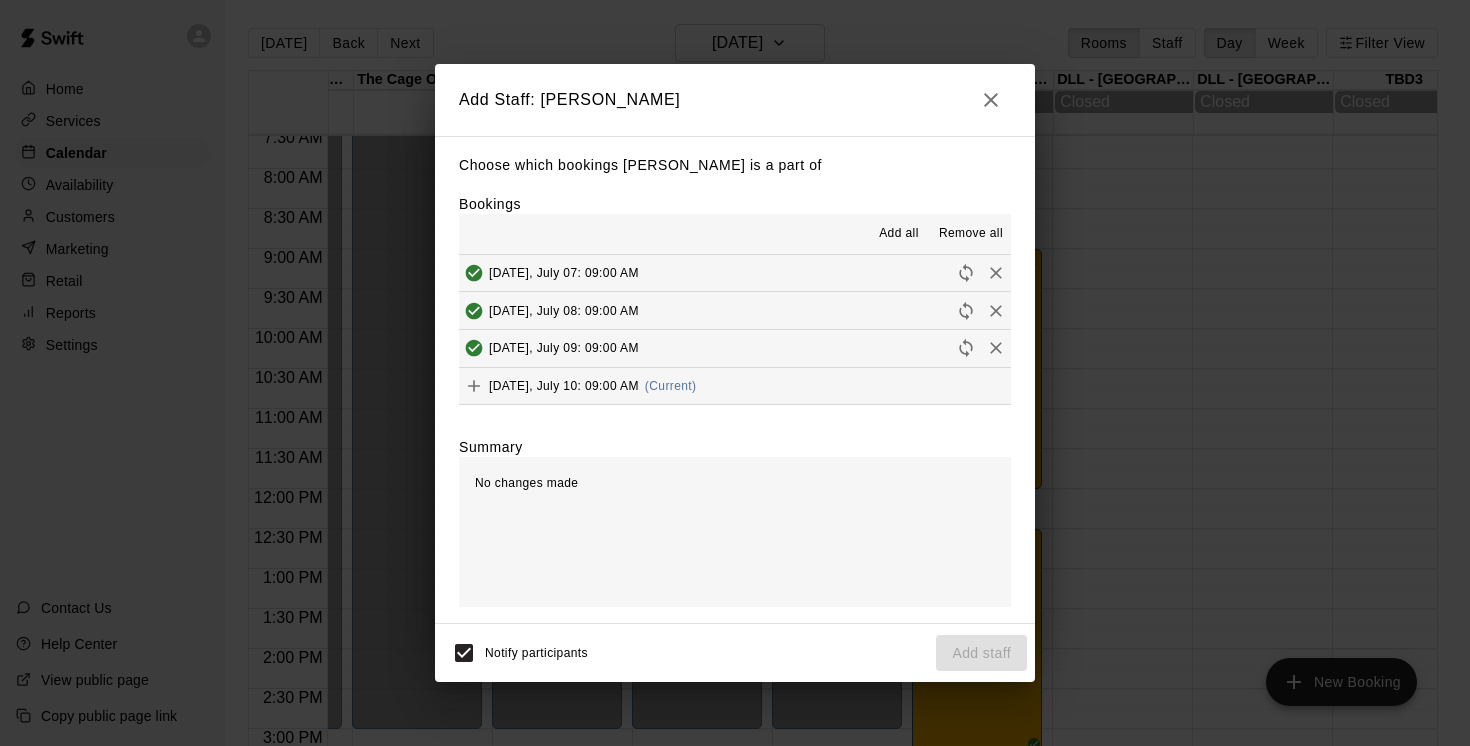 click on "[DATE], July 10: 09:00 AM (Current)" at bounding box center [577, 386] 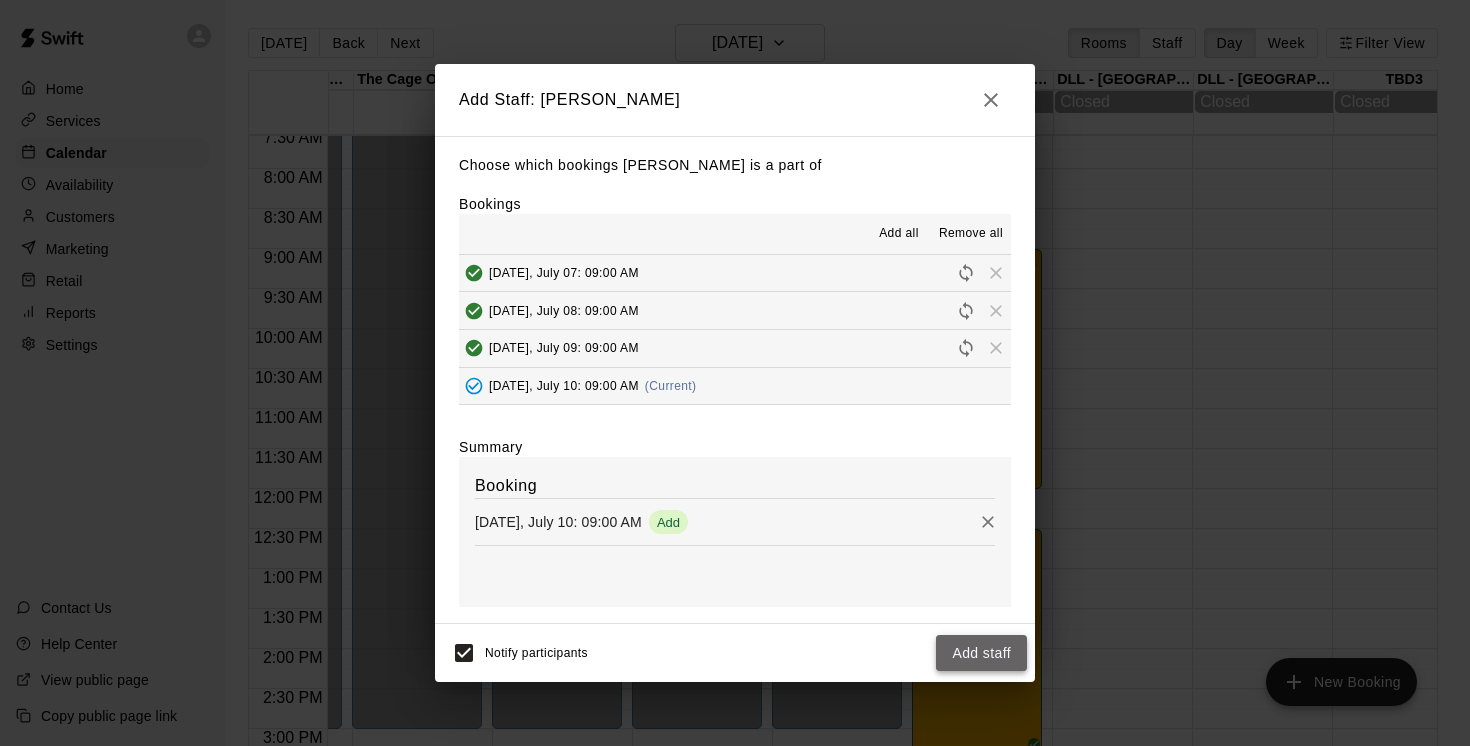 click on "Add staff" at bounding box center [981, 653] 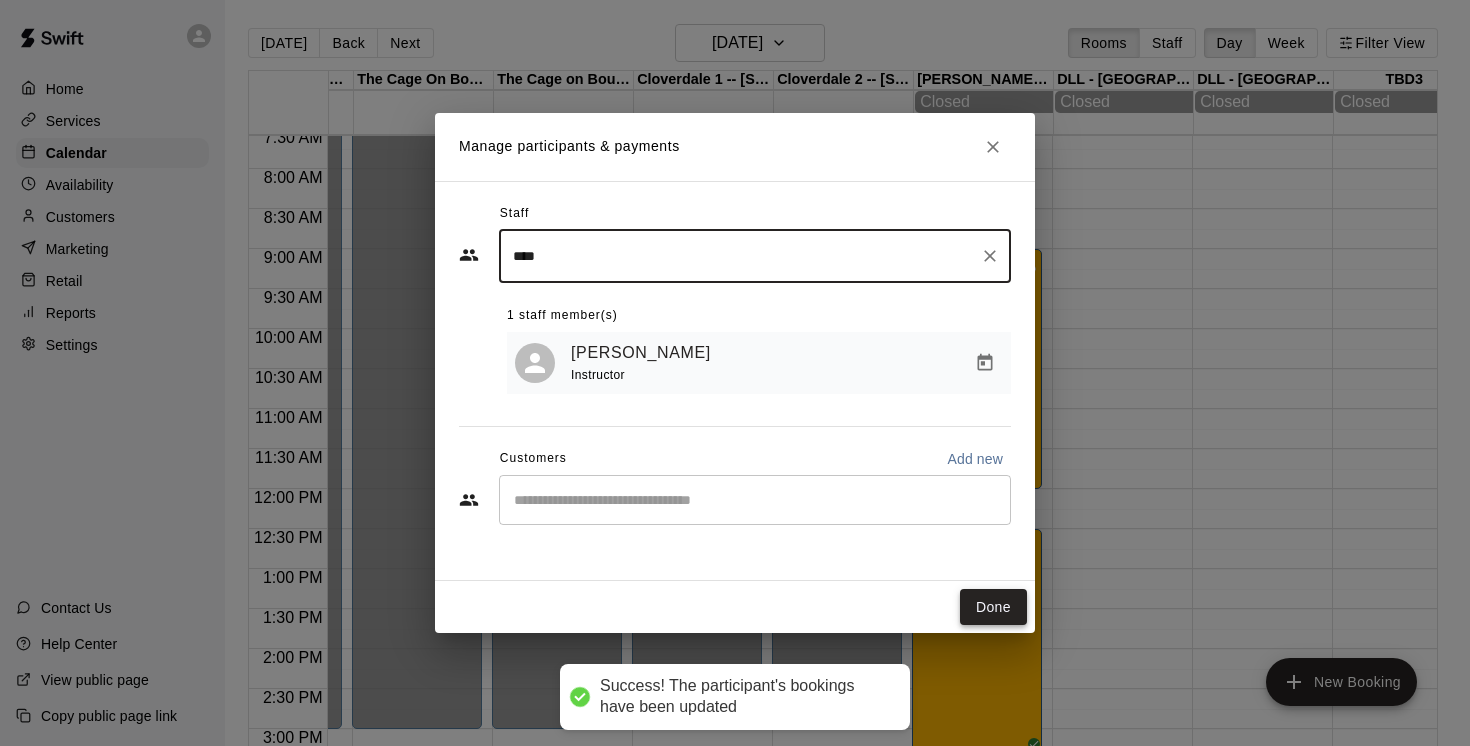 click on "Done" at bounding box center [993, 607] 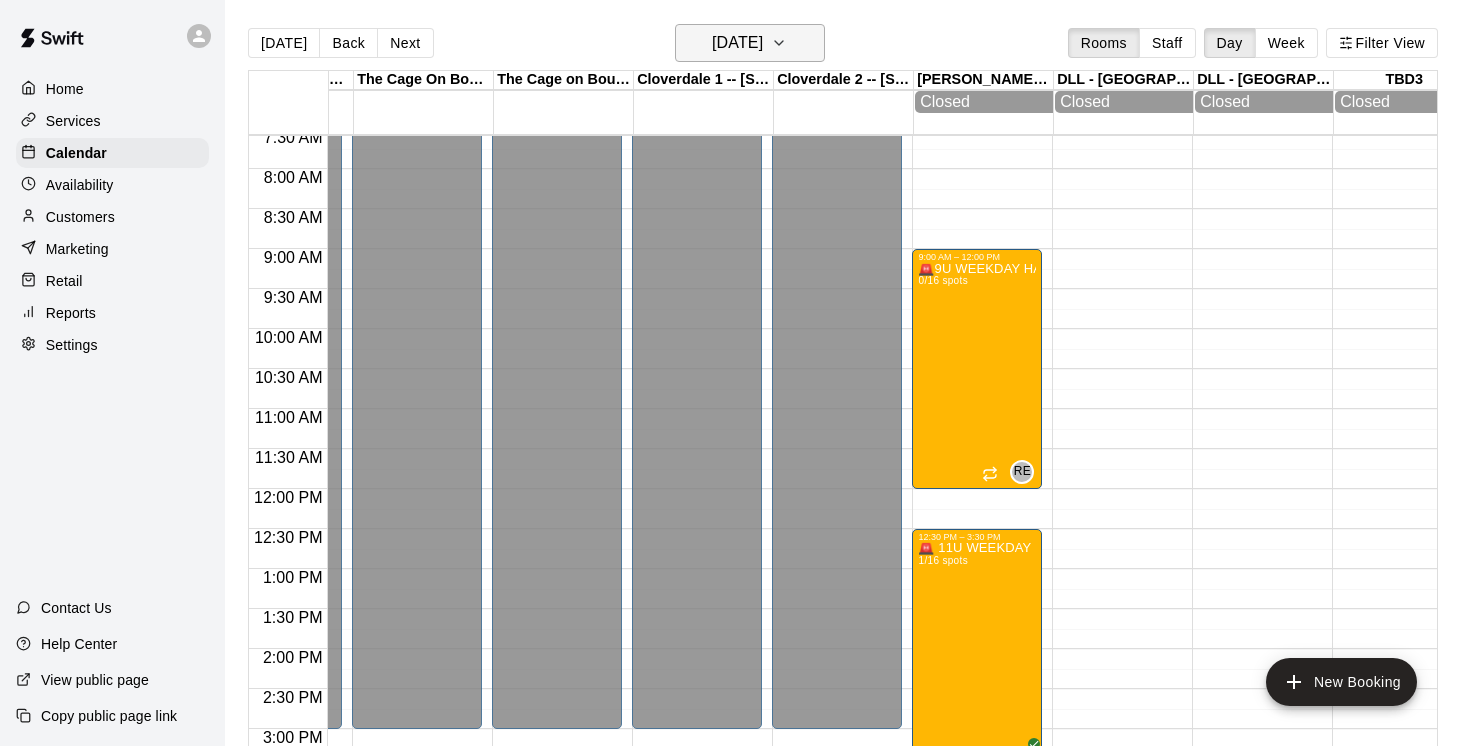 click 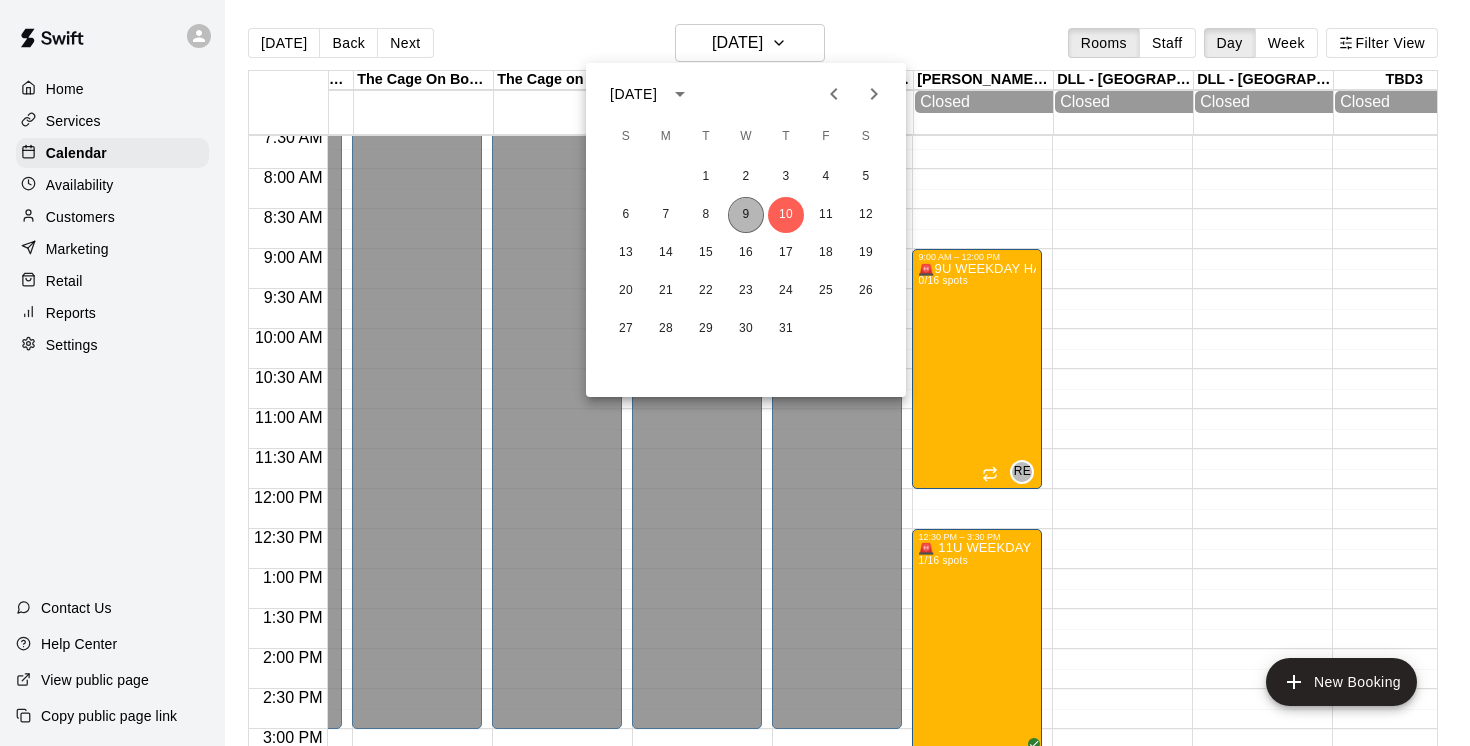 click on "9" at bounding box center (746, 215) 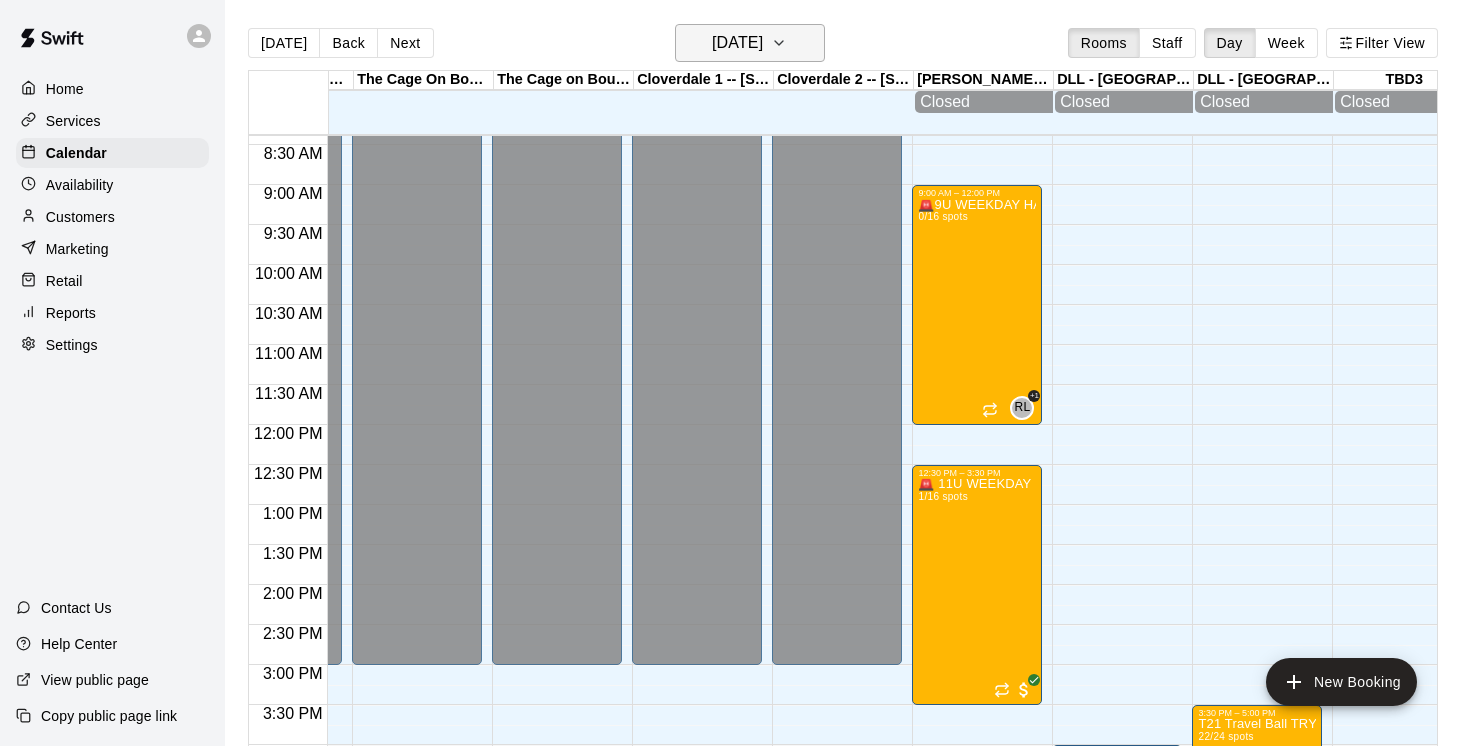 click 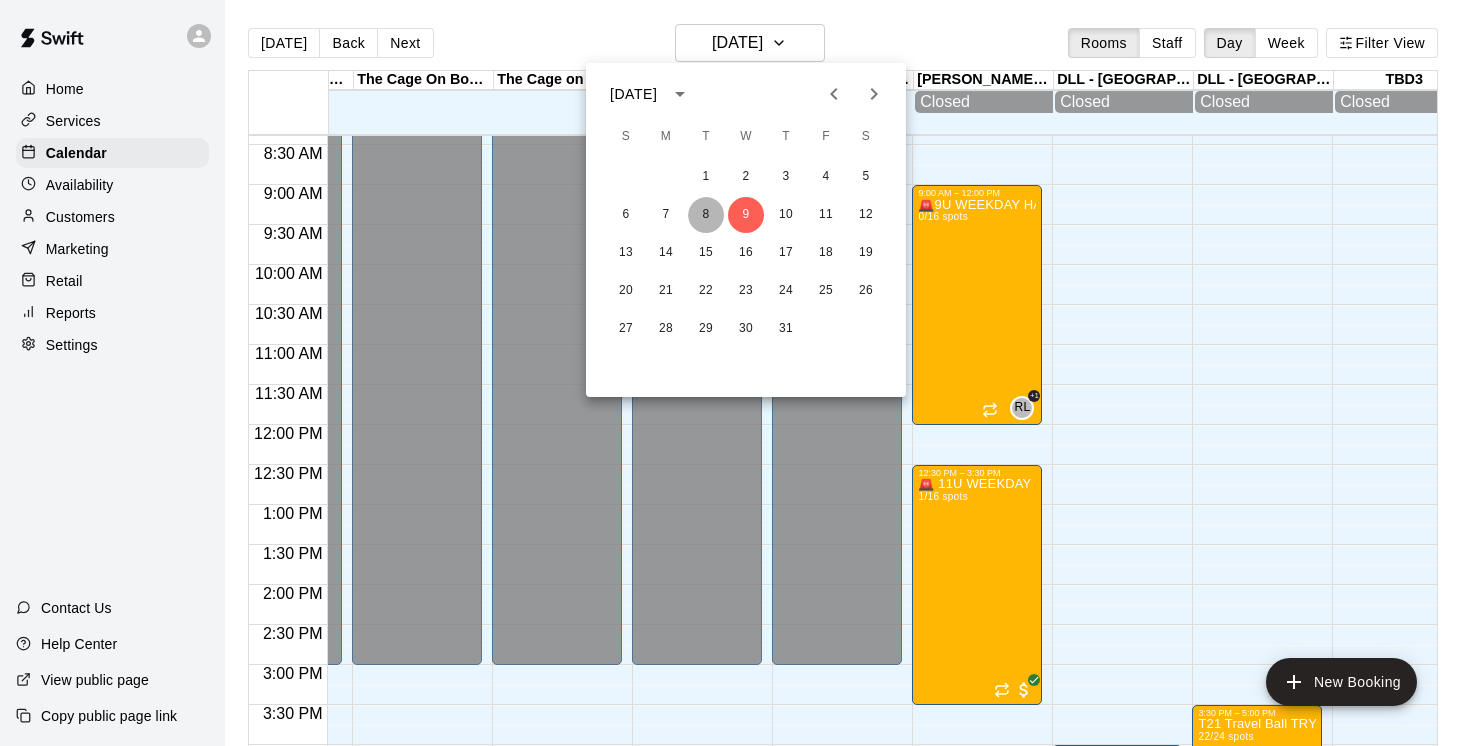 click on "8" at bounding box center [706, 215] 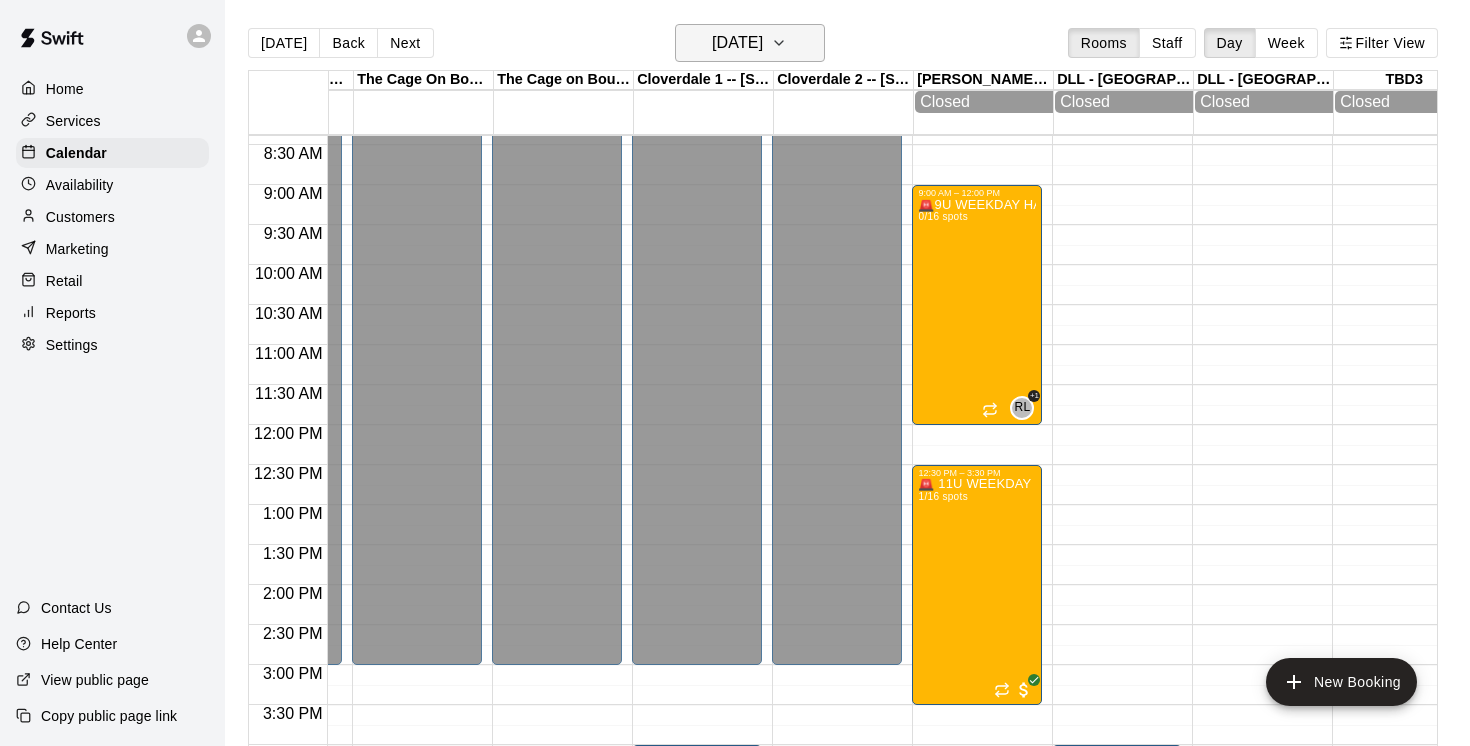click 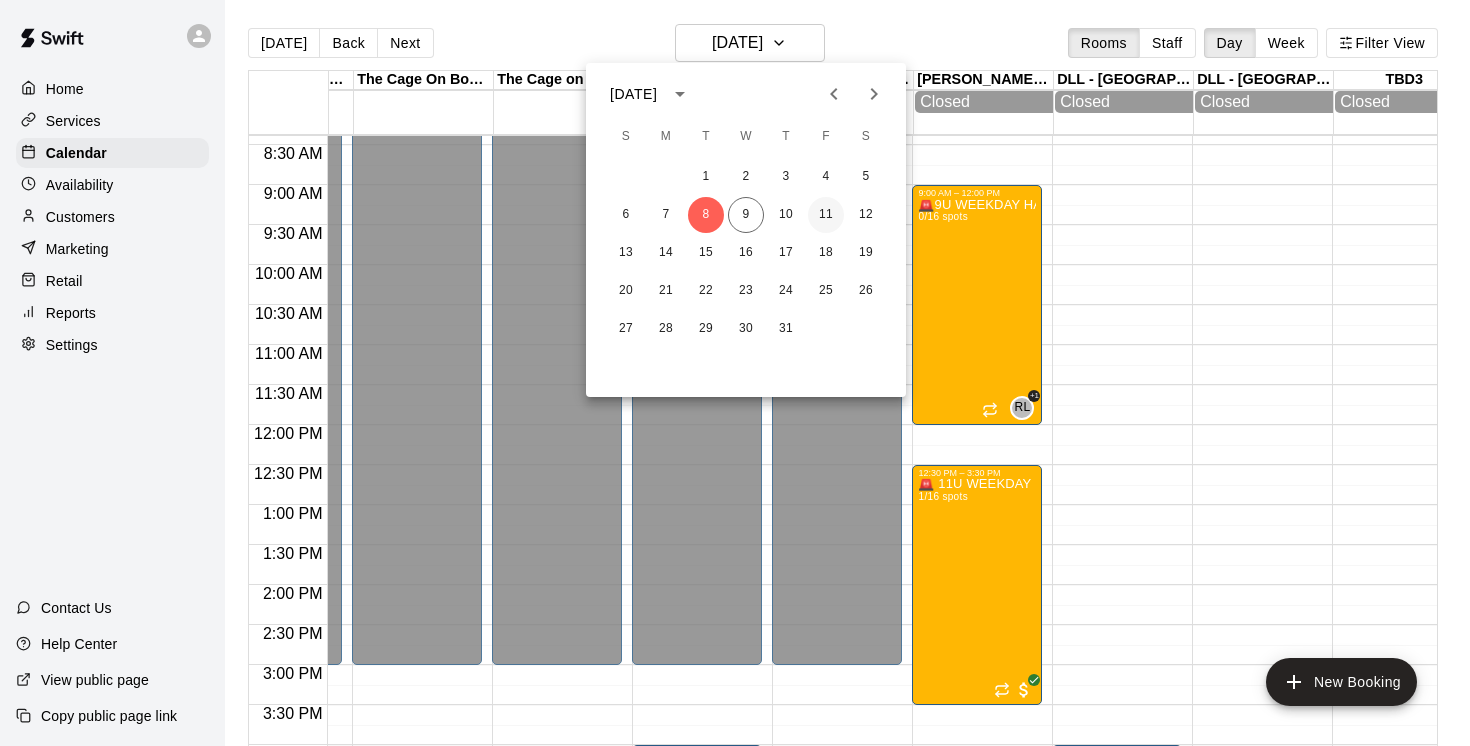 click on "11" at bounding box center (826, 215) 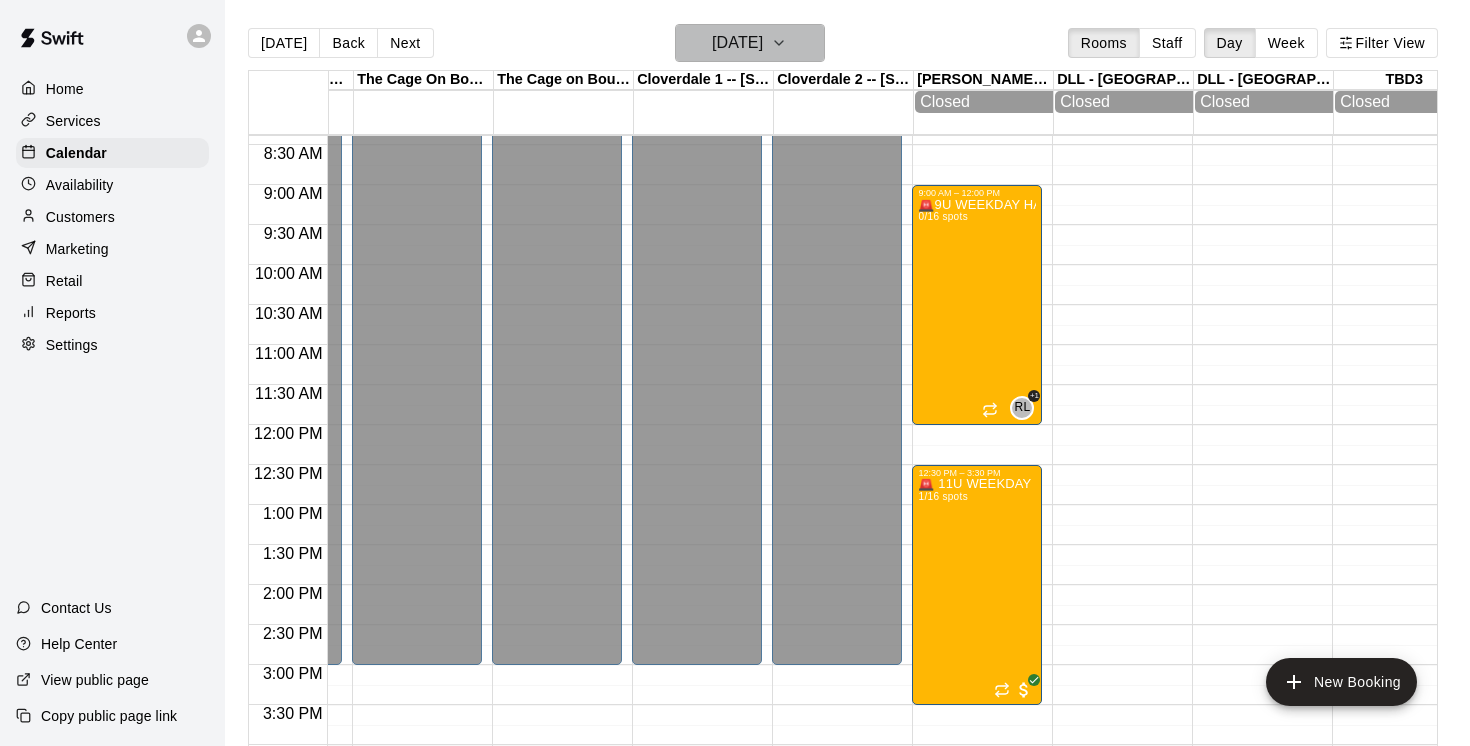 click on "[DATE]" at bounding box center (750, 43) 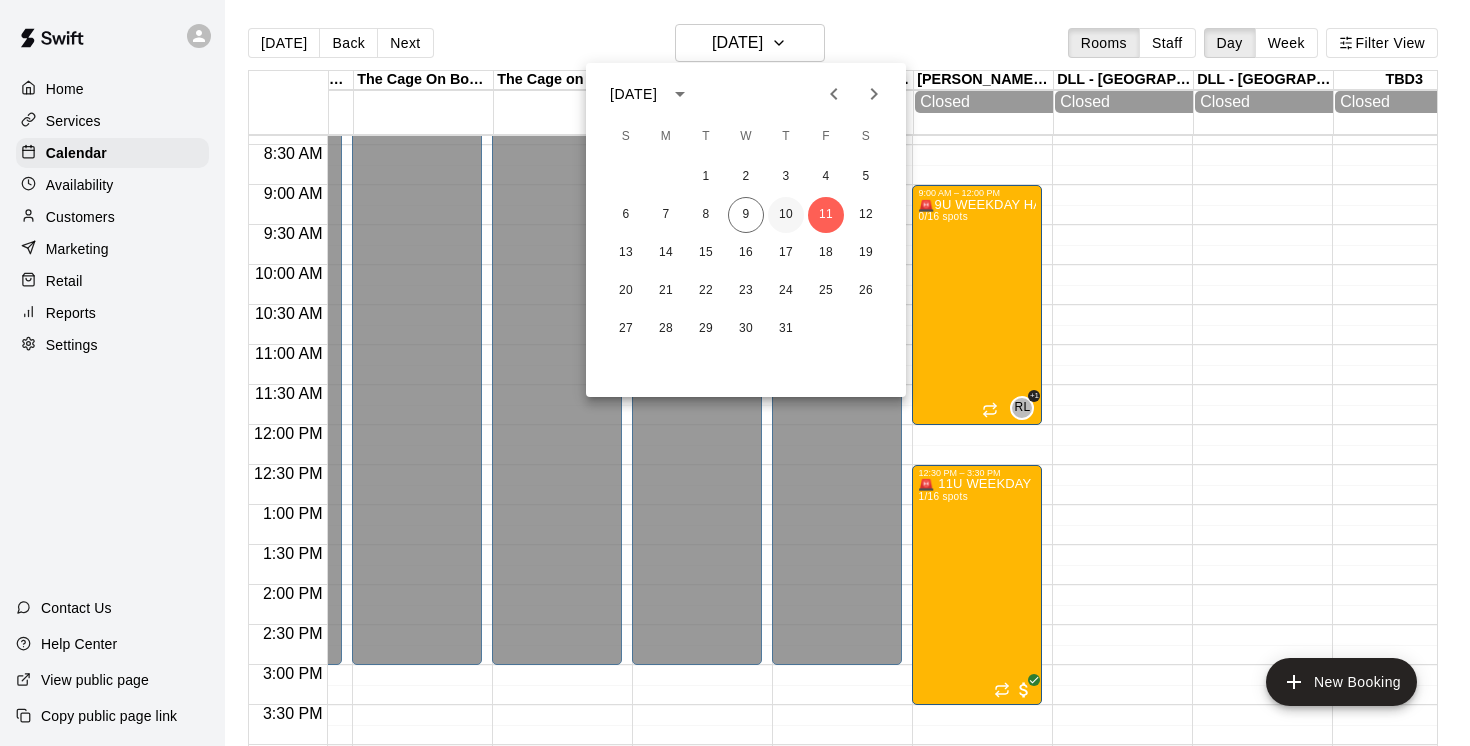 click on "10" at bounding box center [786, 215] 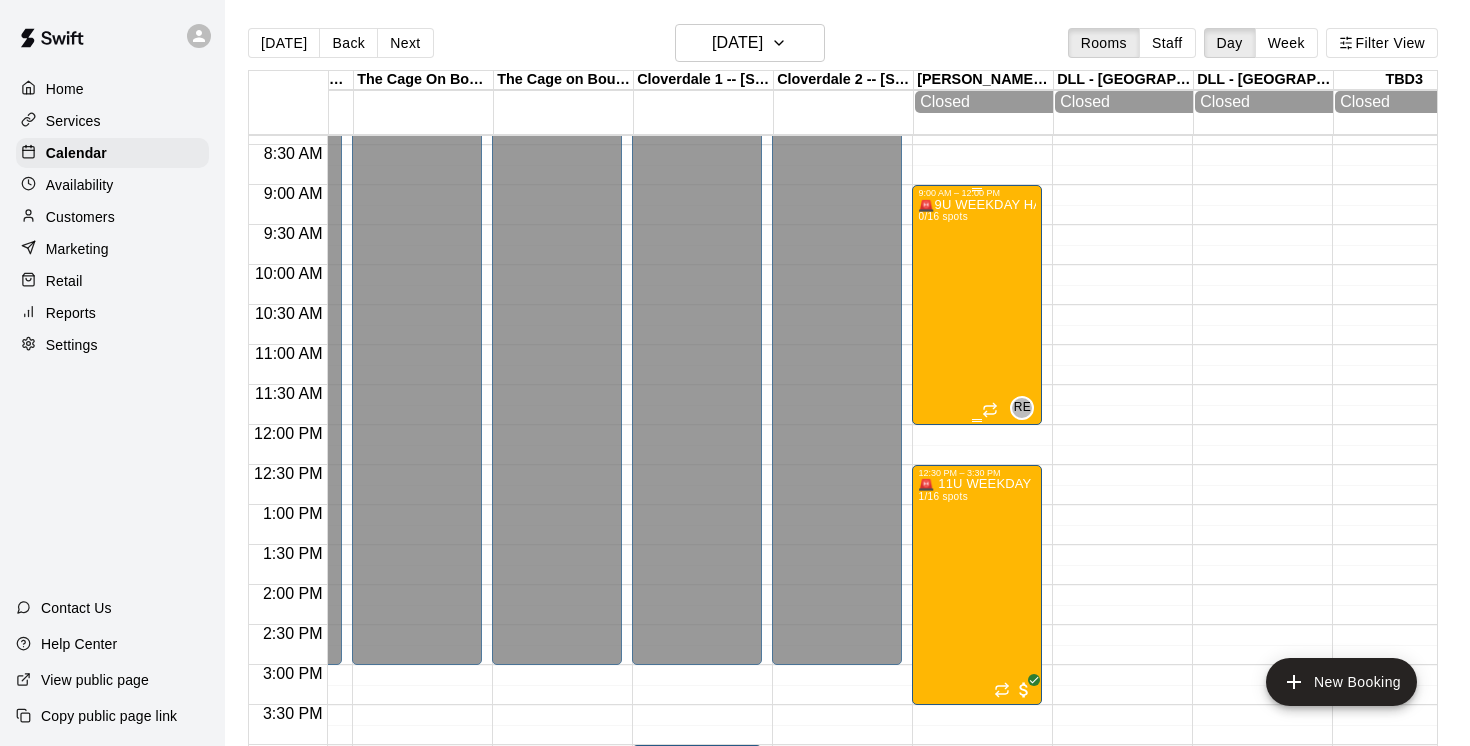 click on "🚨9U WEEKDAY HALF - DAY SUMMER CAMPS 🚨 0/16 spots" at bounding box center [977, 571] 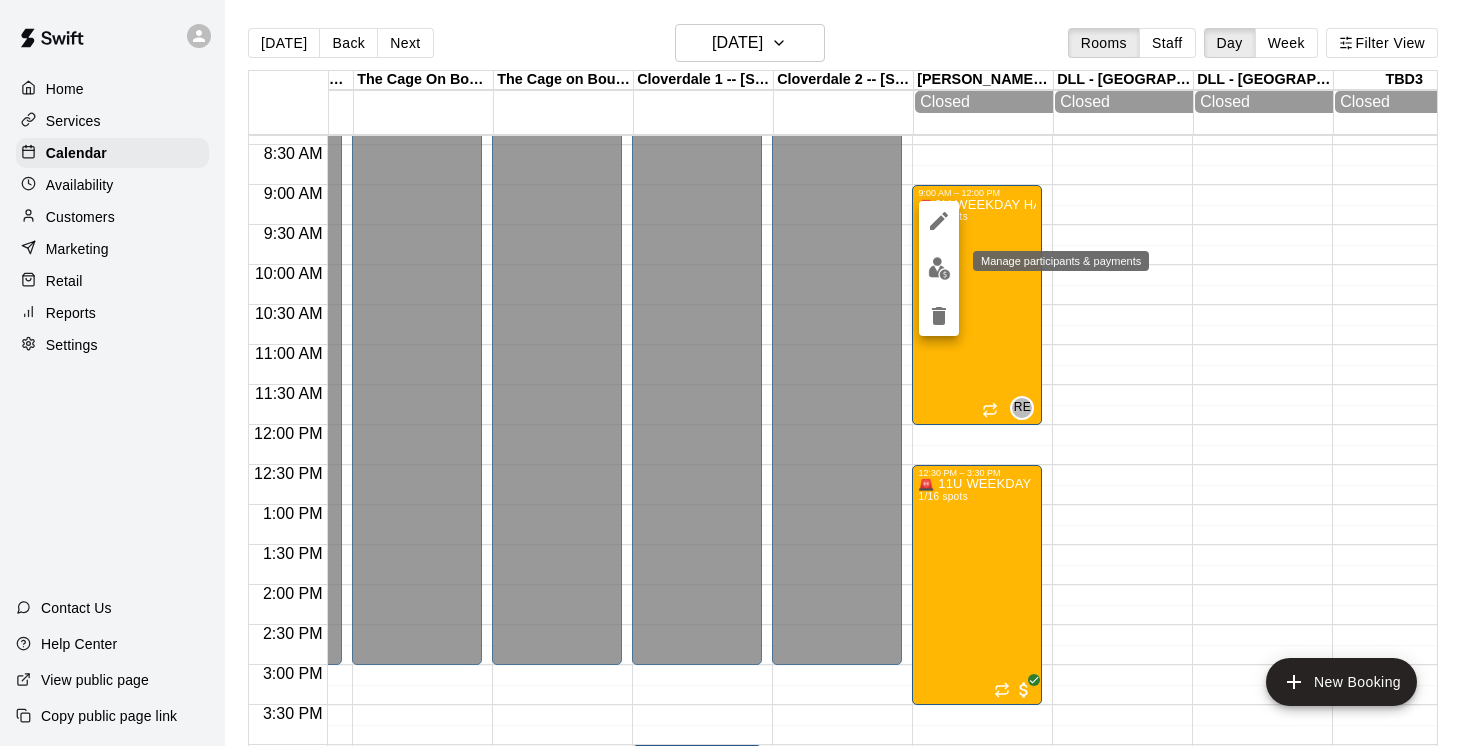 click at bounding box center [939, 268] 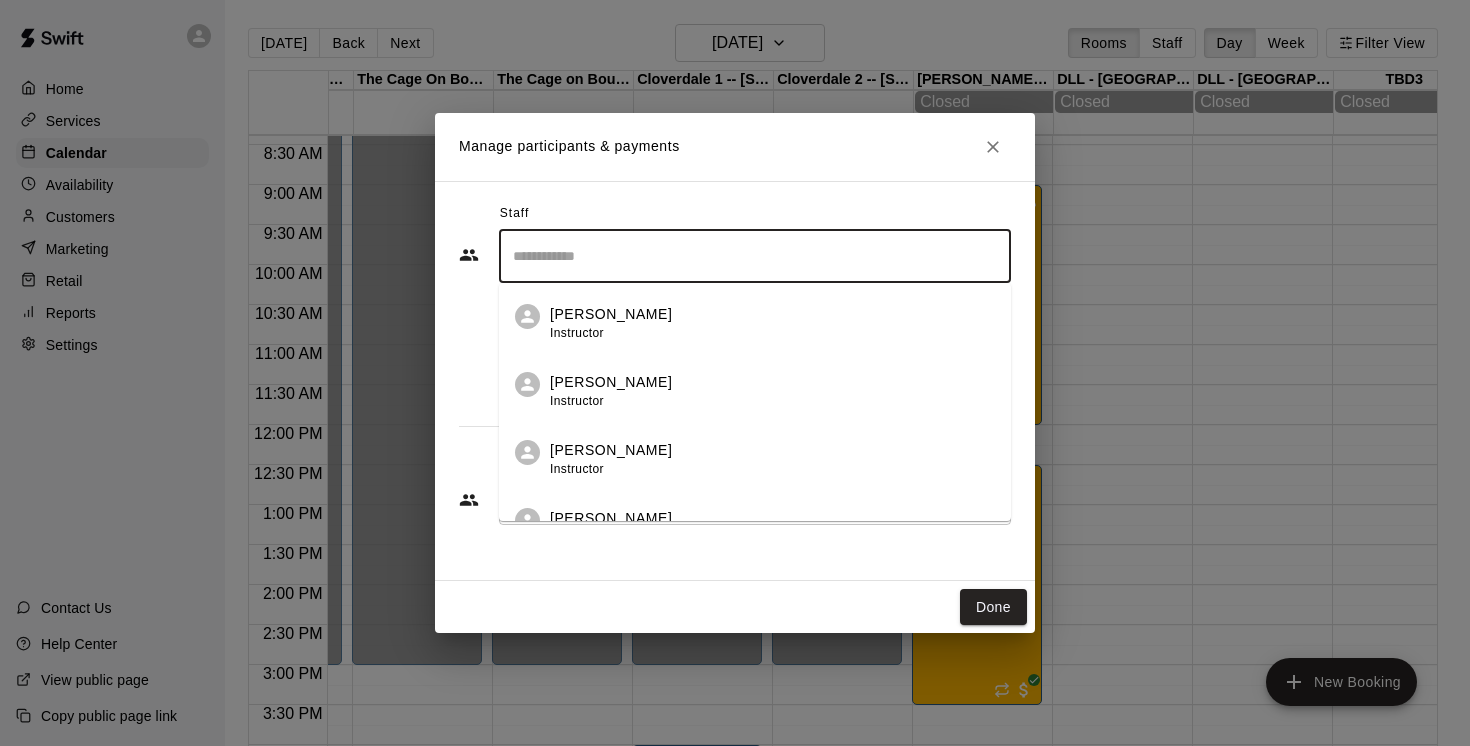 click at bounding box center [755, 256] 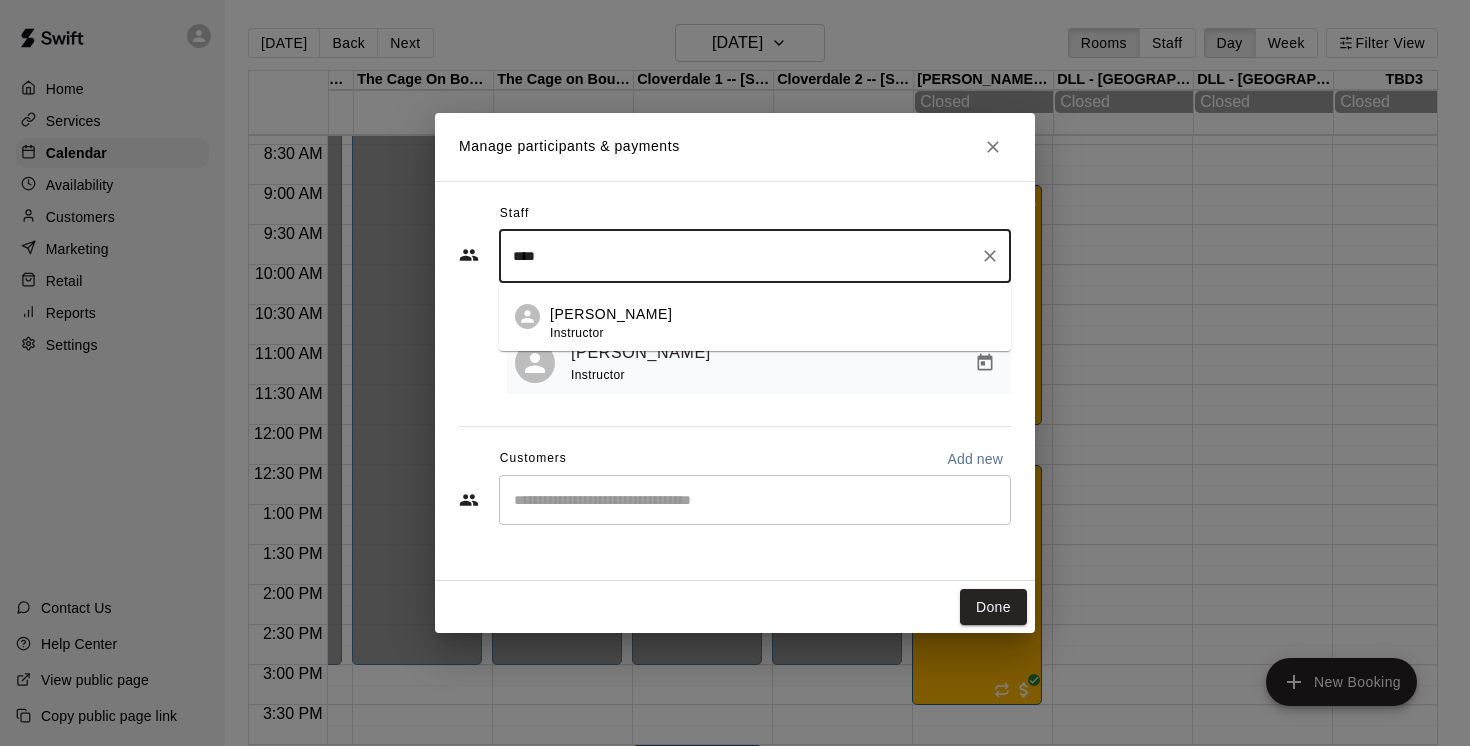 click on "[PERSON_NAME]" at bounding box center [611, 314] 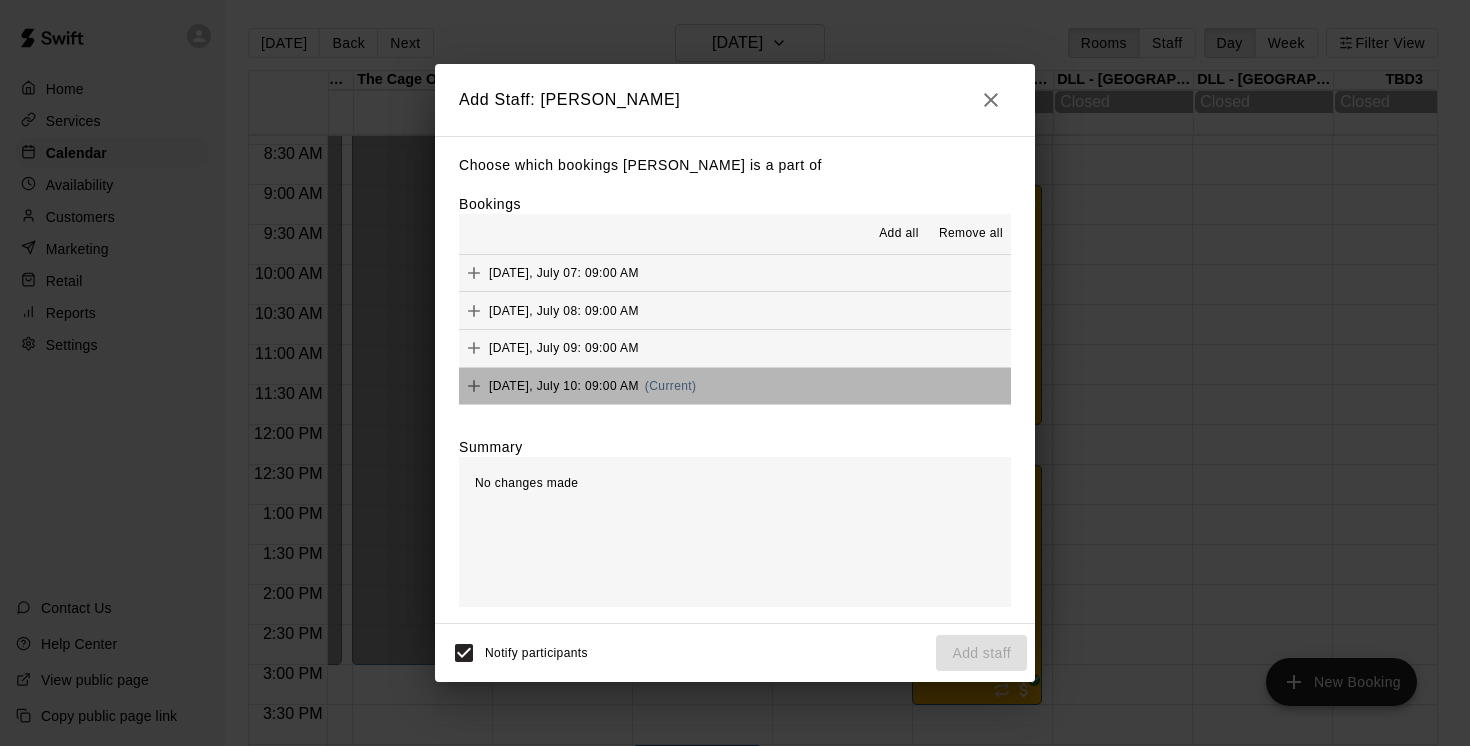 click on "(Current)" at bounding box center (671, 386) 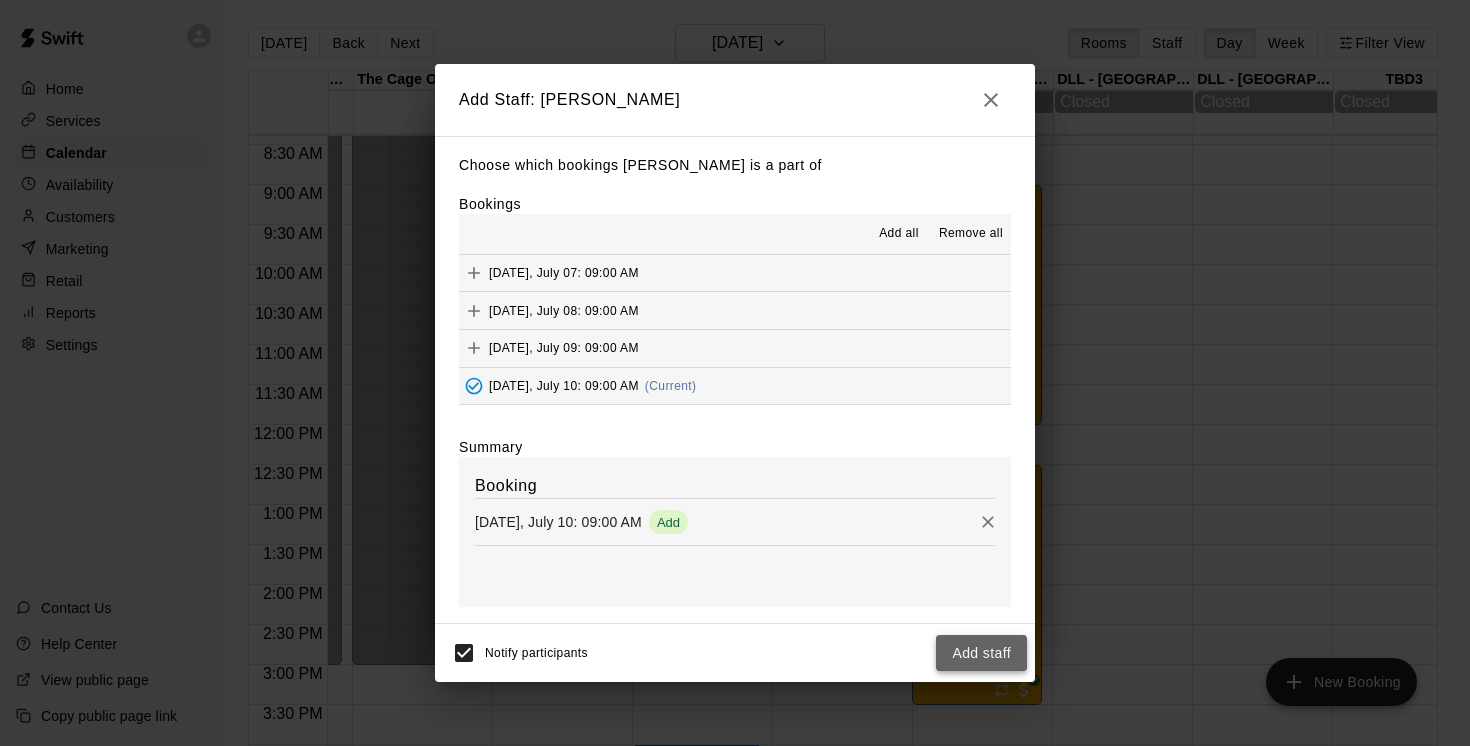 click on "Add staff" at bounding box center (981, 653) 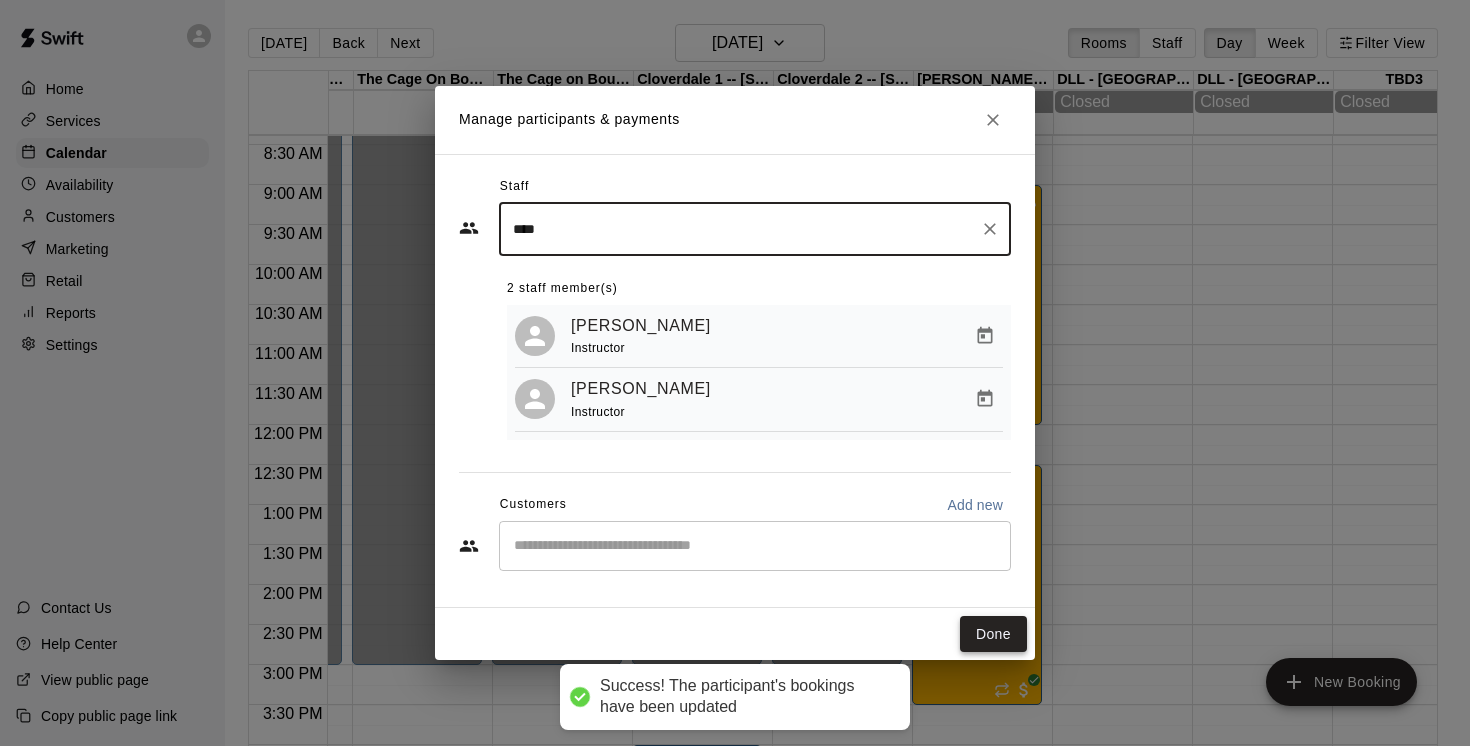 click on "Done" at bounding box center (993, 634) 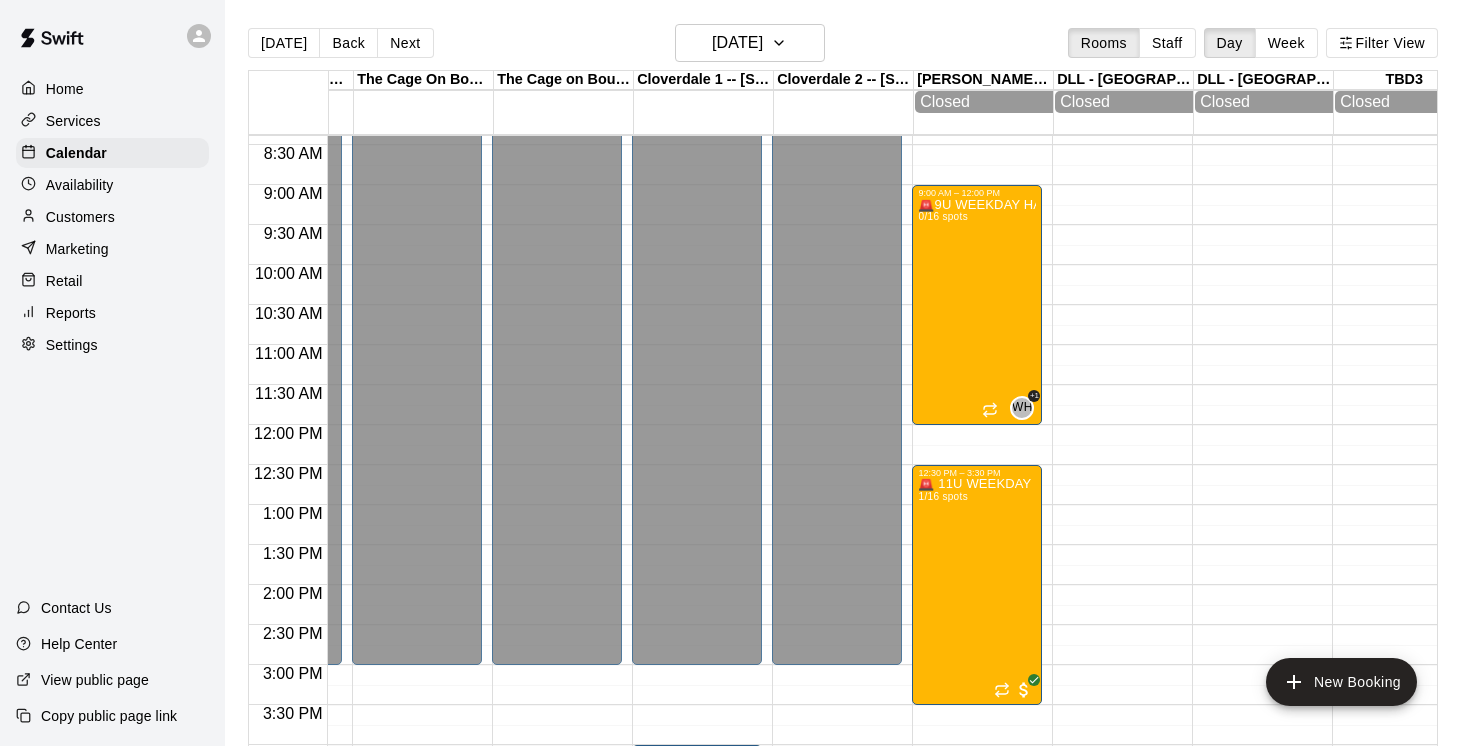 scroll, scrollTop: 671, scrollLeft: 1117, axis: both 